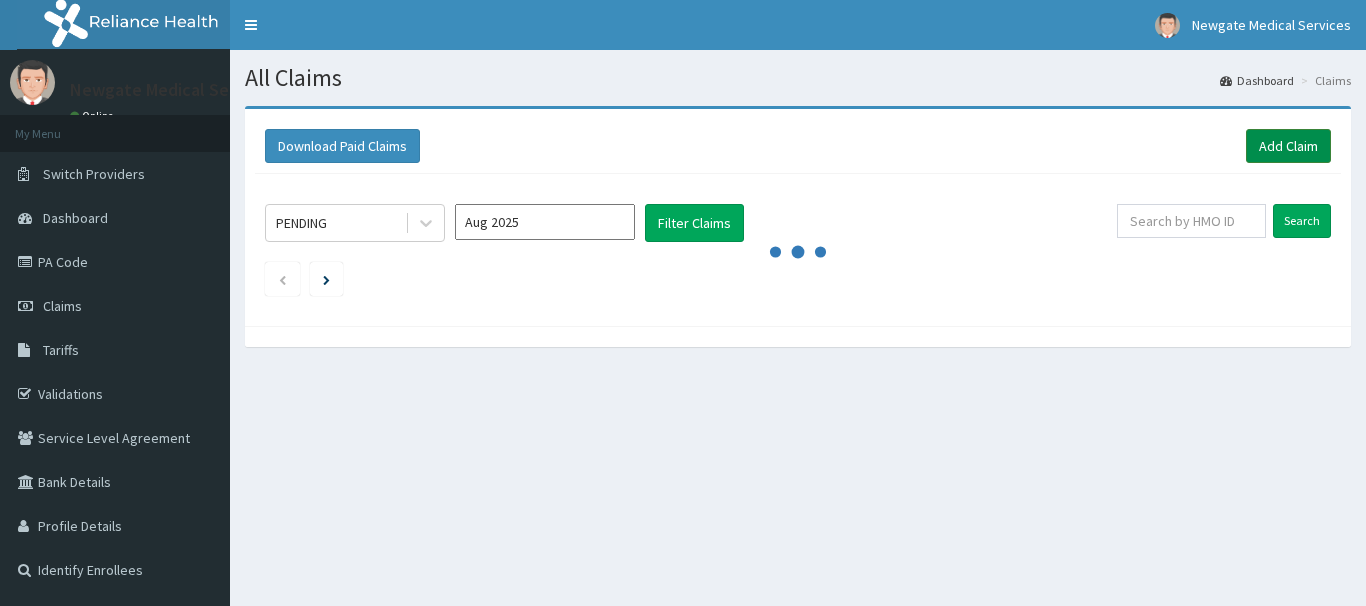 scroll, scrollTop: 0, scrollLeft: 0, axis: both 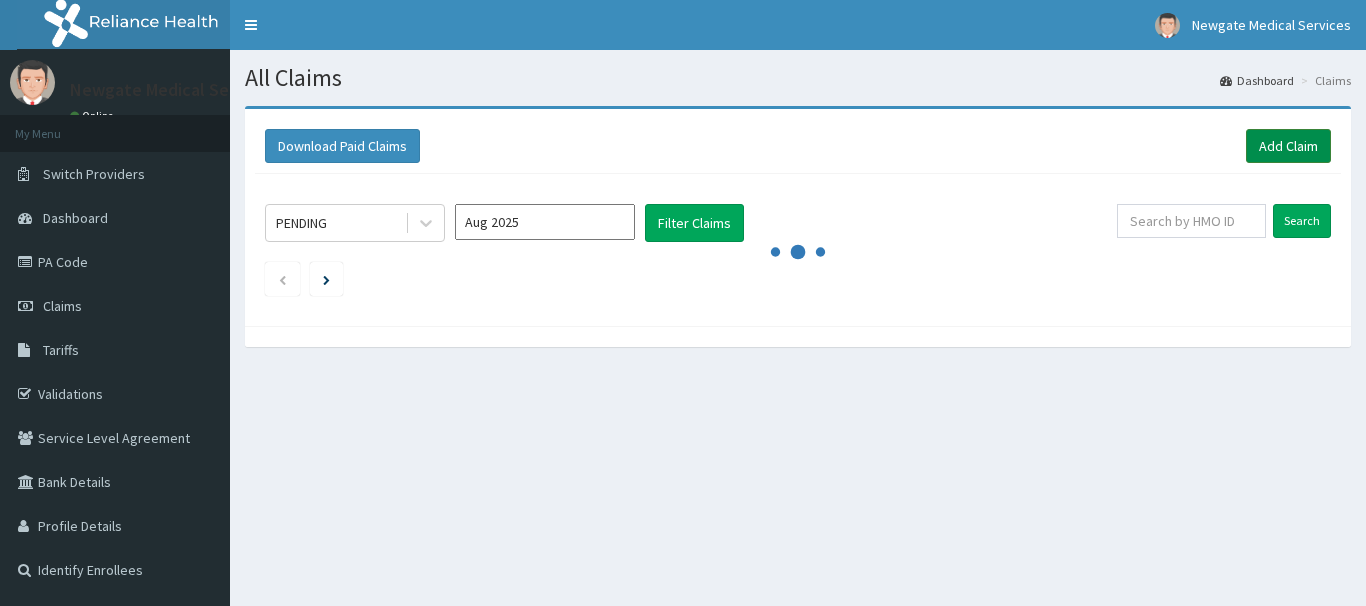 click on "Add Claim" at bounding box center [1288, 146] 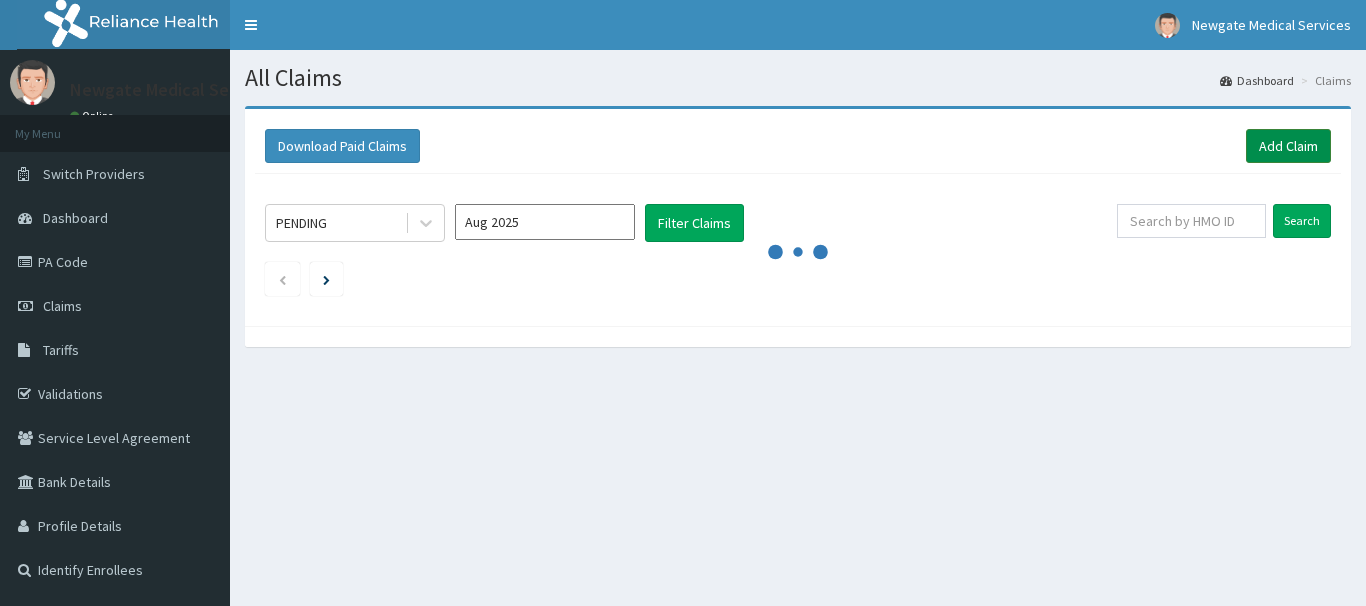 click on "Add Claim" at bounding box center (1288, 146) 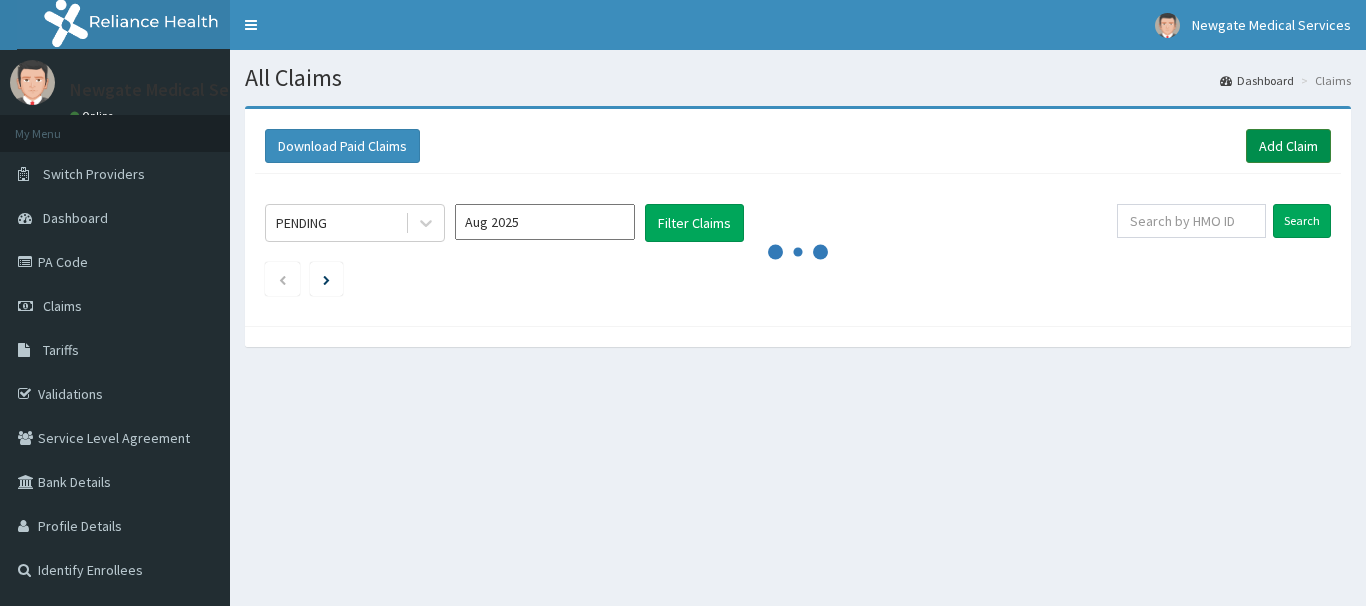click on "Add Claim" at bounding box center (1288, 146) 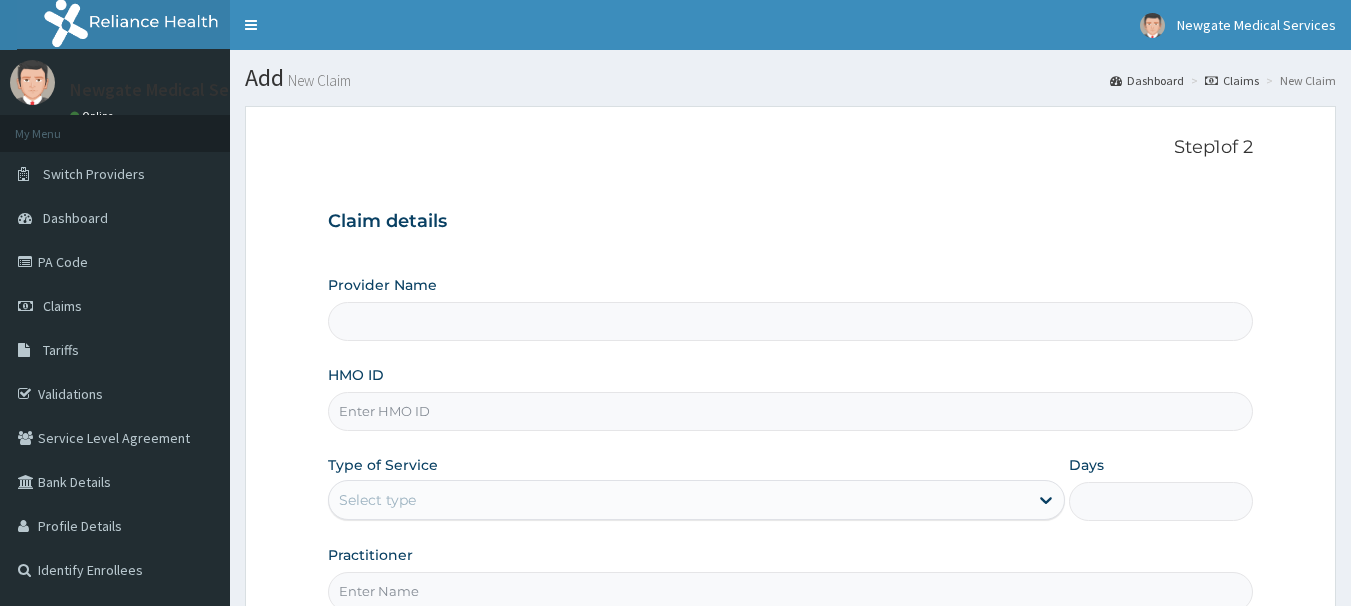 scroll, scrollTop: 0, scrollLeft: 0, axis: both 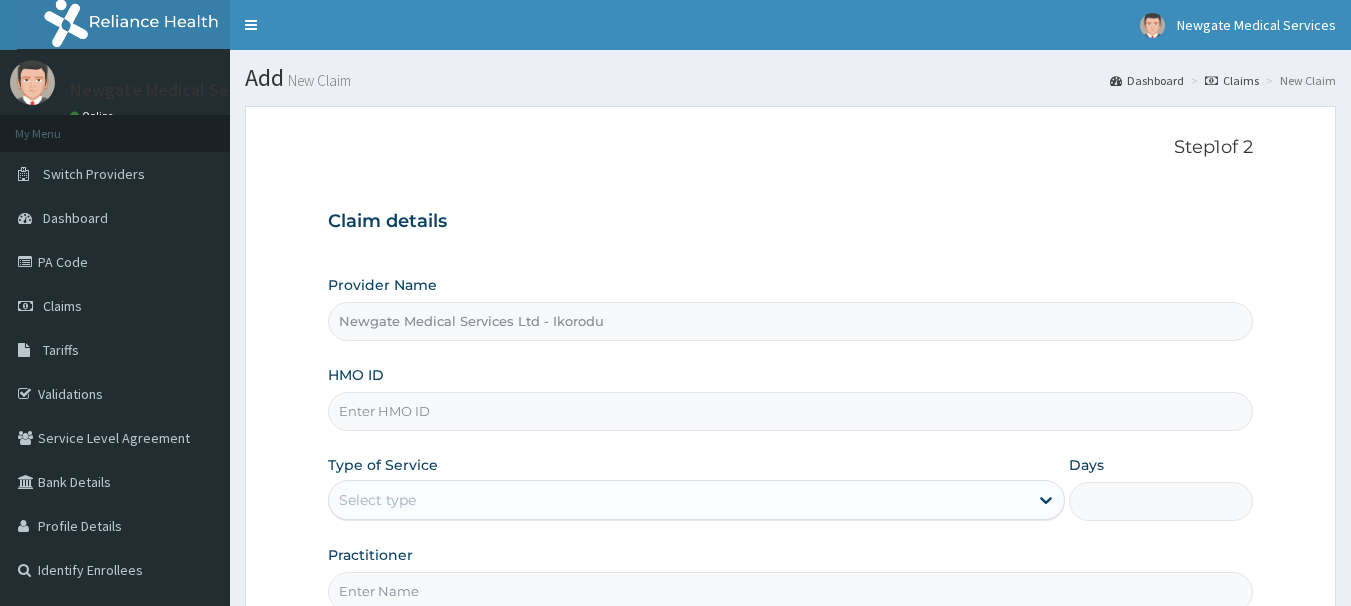 type on "Newgate Medical Services Ltd - Ikorodu" 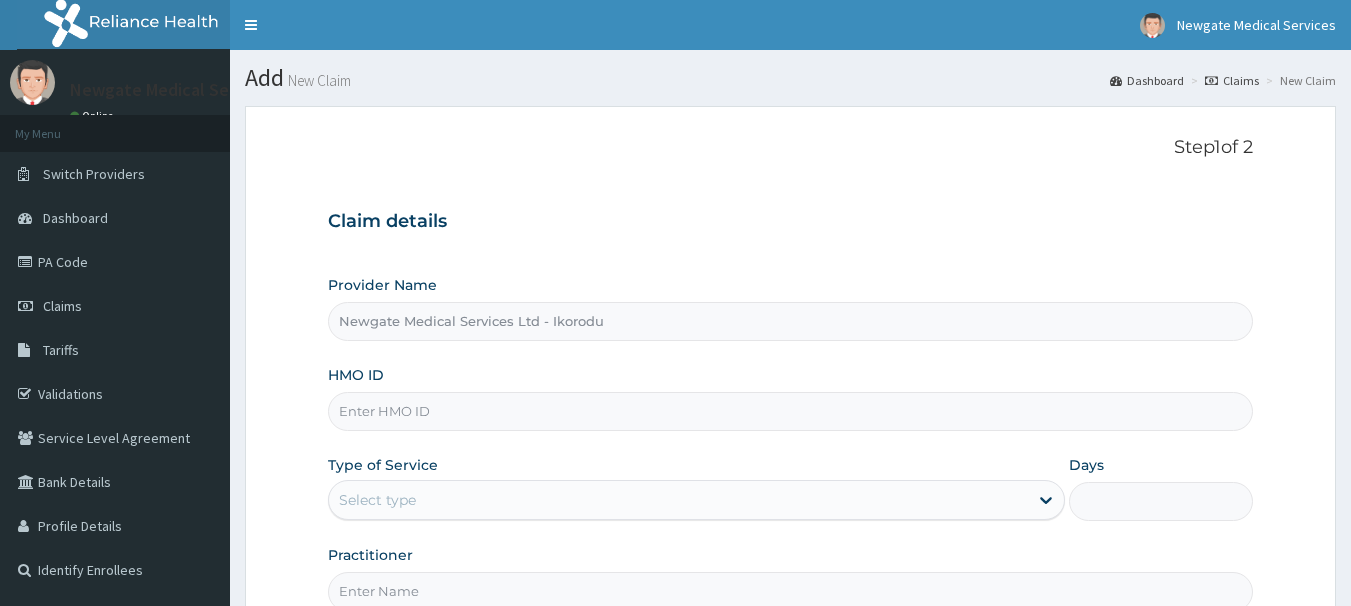 paste on "SLA/10887/A" 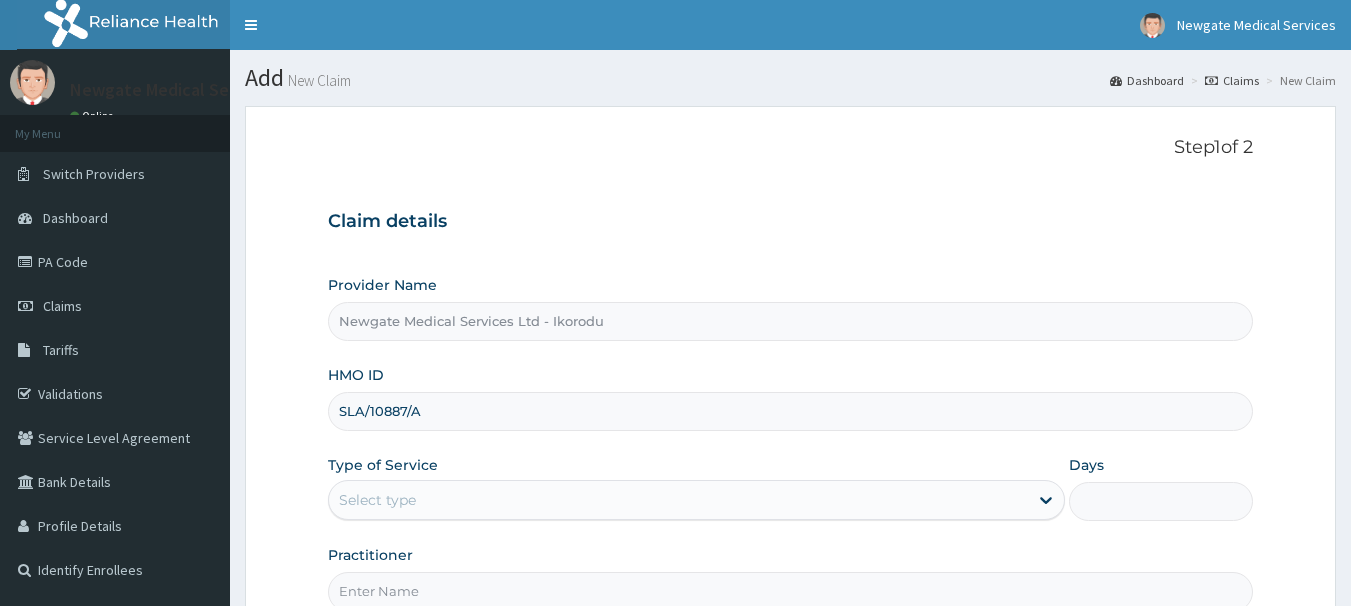 type on "SLA/10887/A" 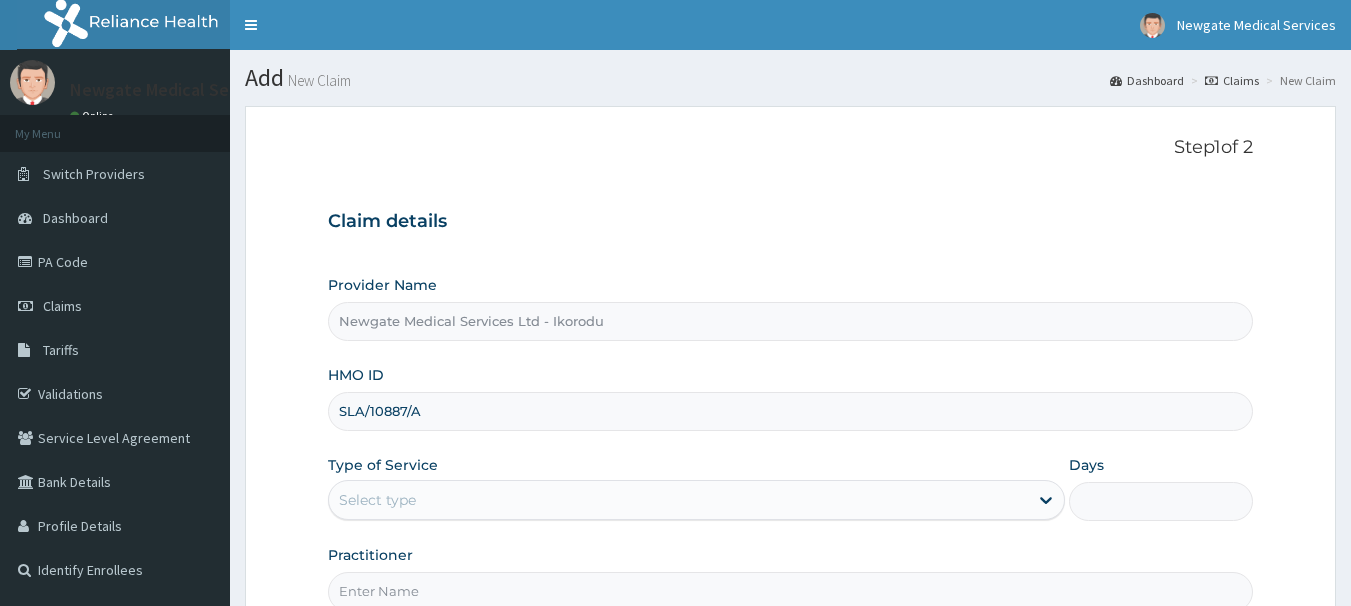 scroll, scrollTop: 100, scrollLeft: 0, axis: vertical 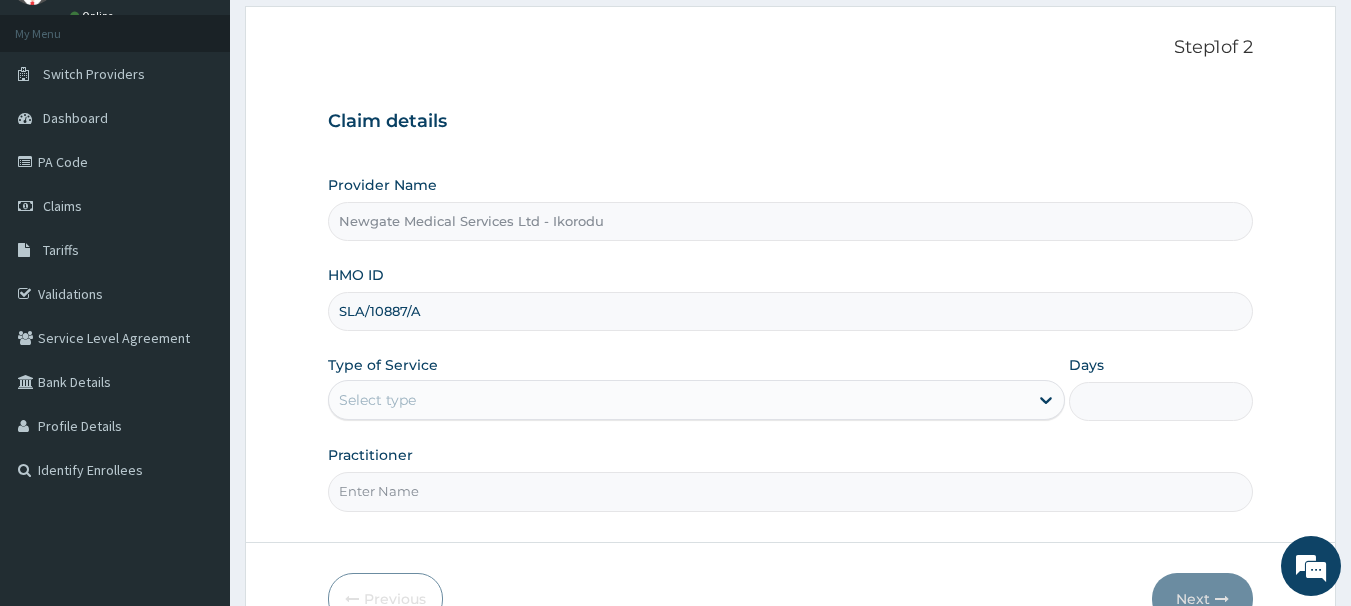 click on "Select type" at bounding box center [678, 400] 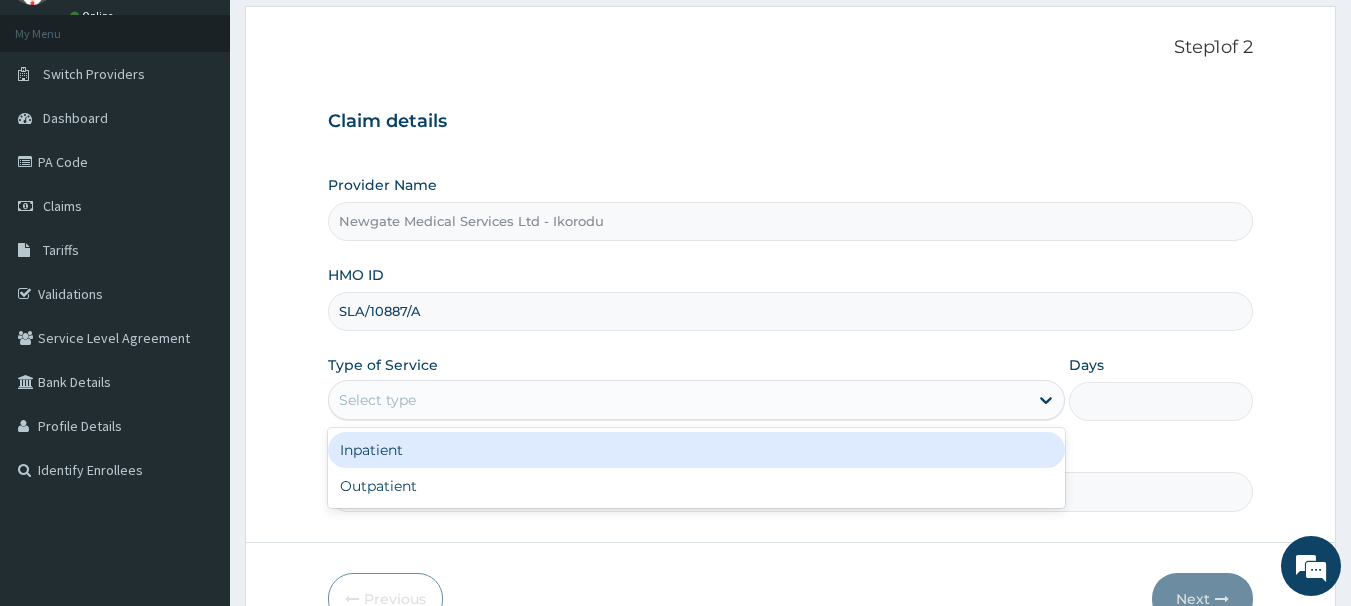 click on "Select type" at bounding box center [678, 400] 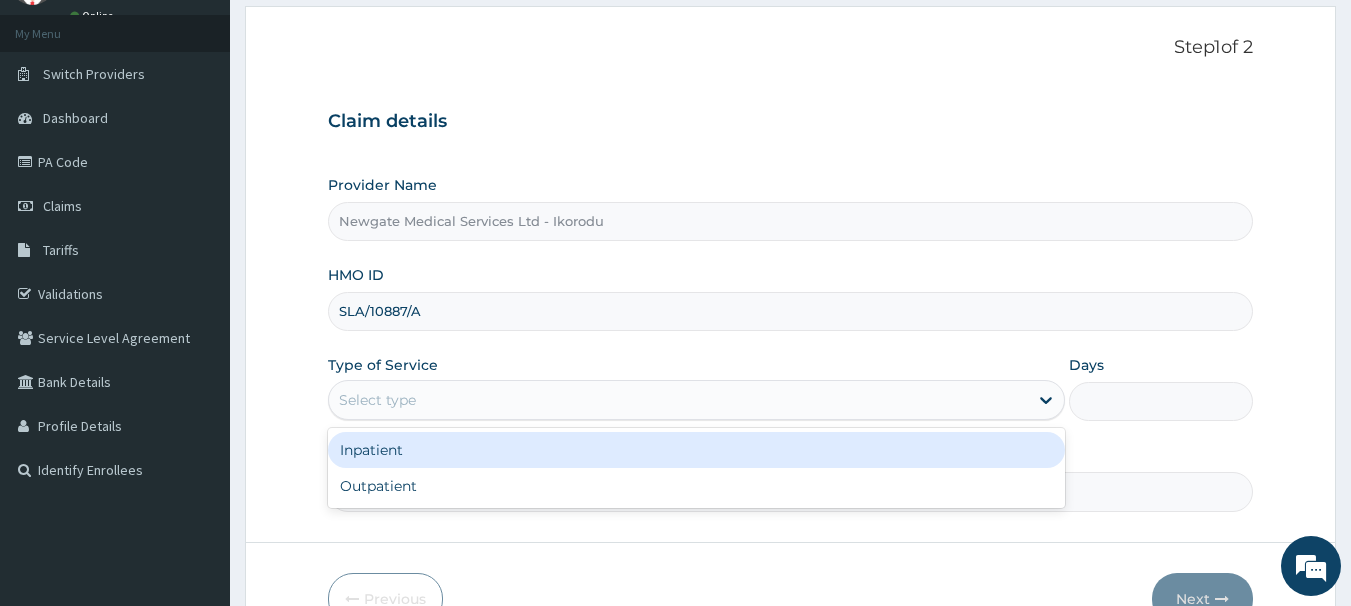 click on "Select type" at bounding box center [377, 400] 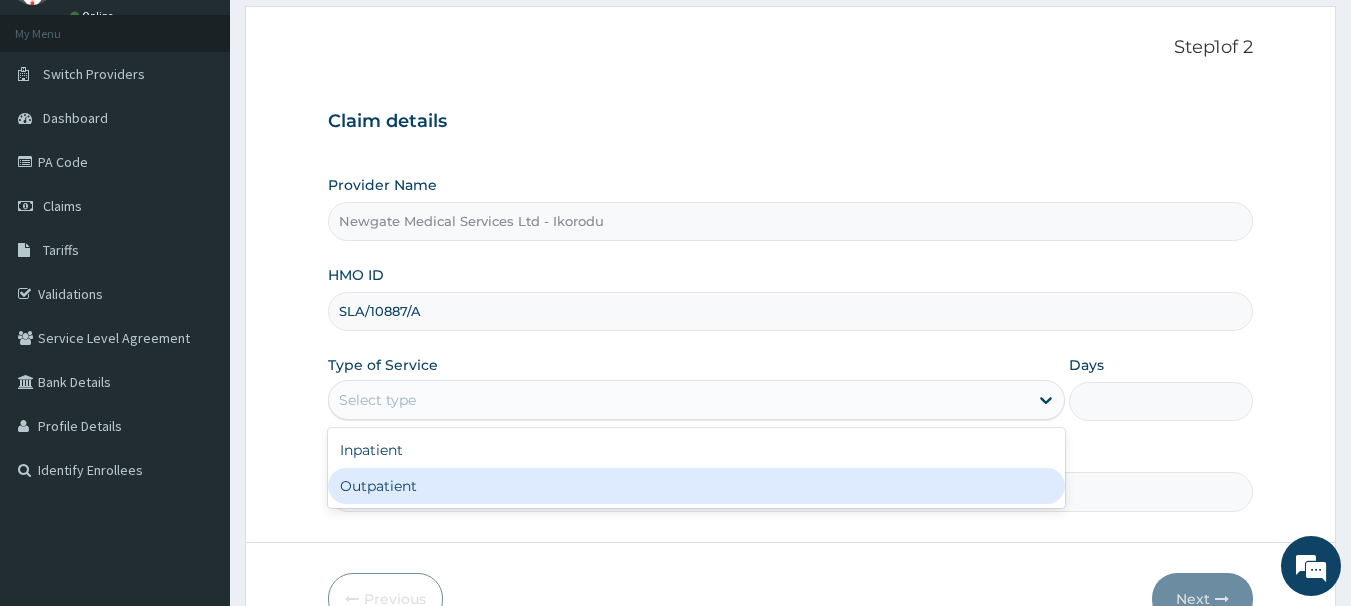 click on "Outpatient" at bounding box center (696, 486) 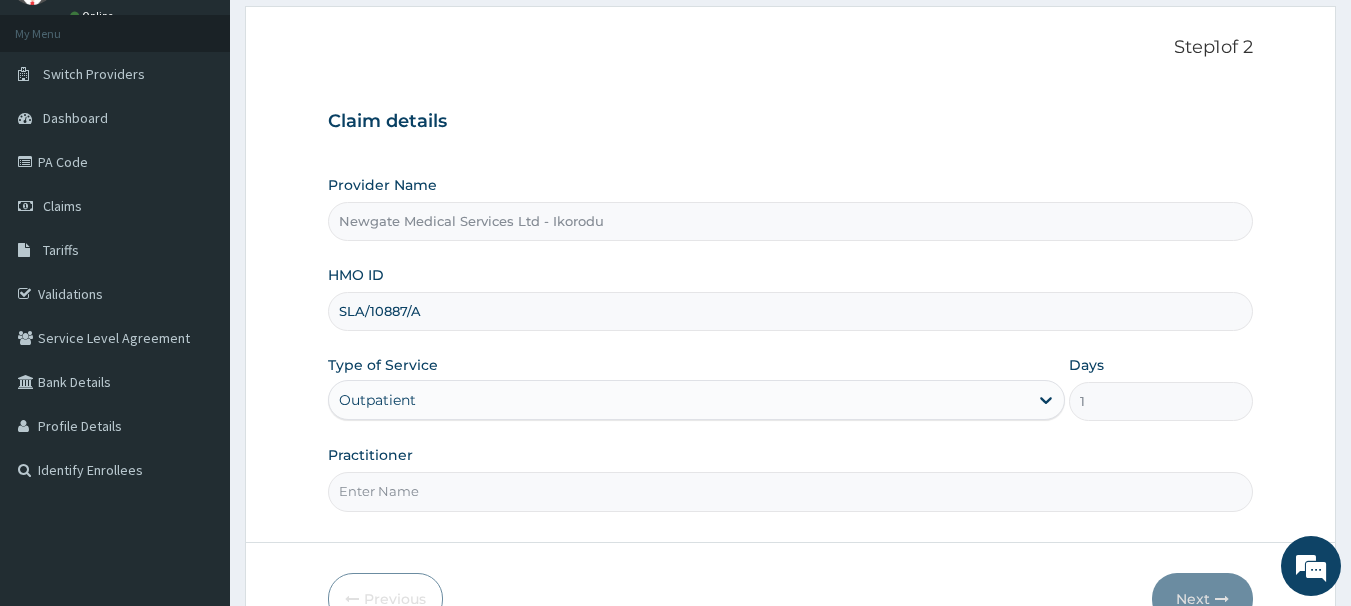 click on "Practitioner" at bounding box center (791, 491) 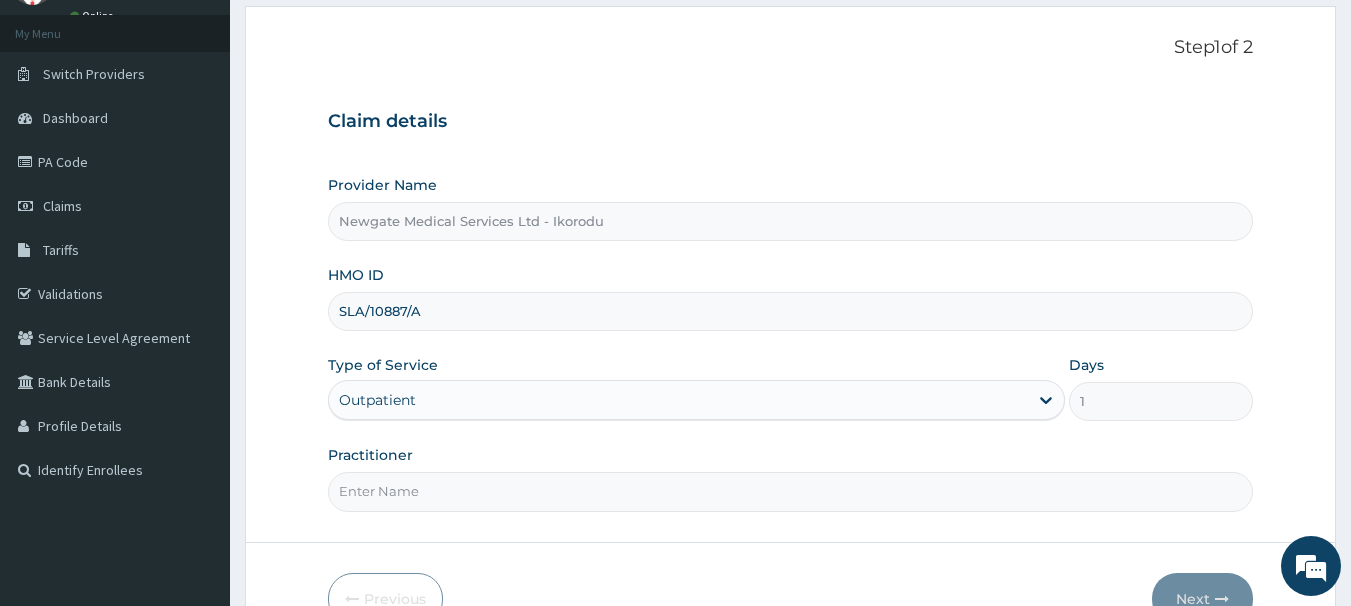 type on "DR AGBENLA" 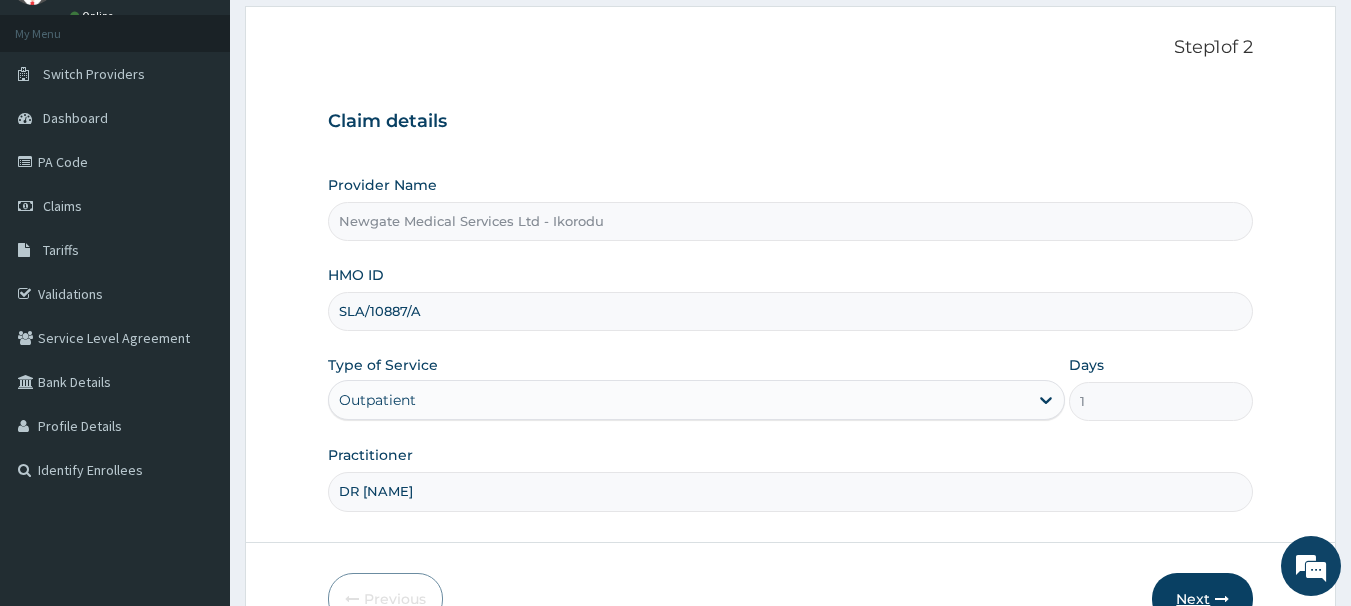 click on "Next" at bounding box center [1202, 599] 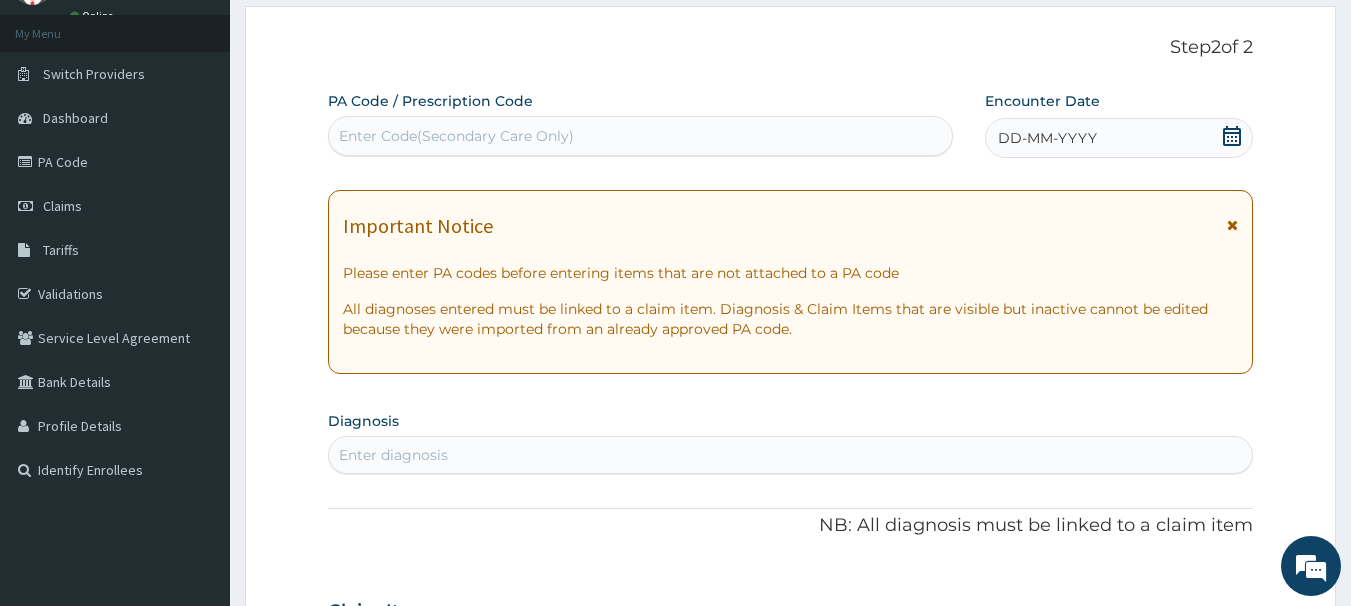 click on "DD-MM-YYYY" at bounding box center (1119, 138) 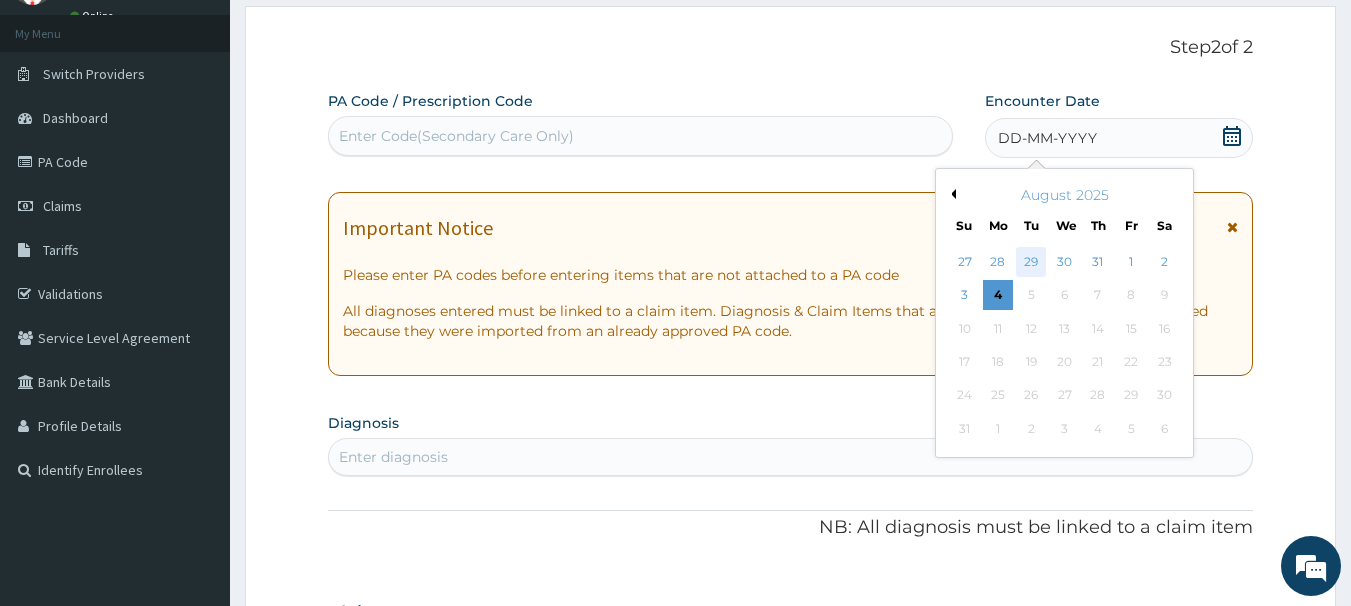 scroll, scrollTop: 0, scrollLeft: 0, axis: both 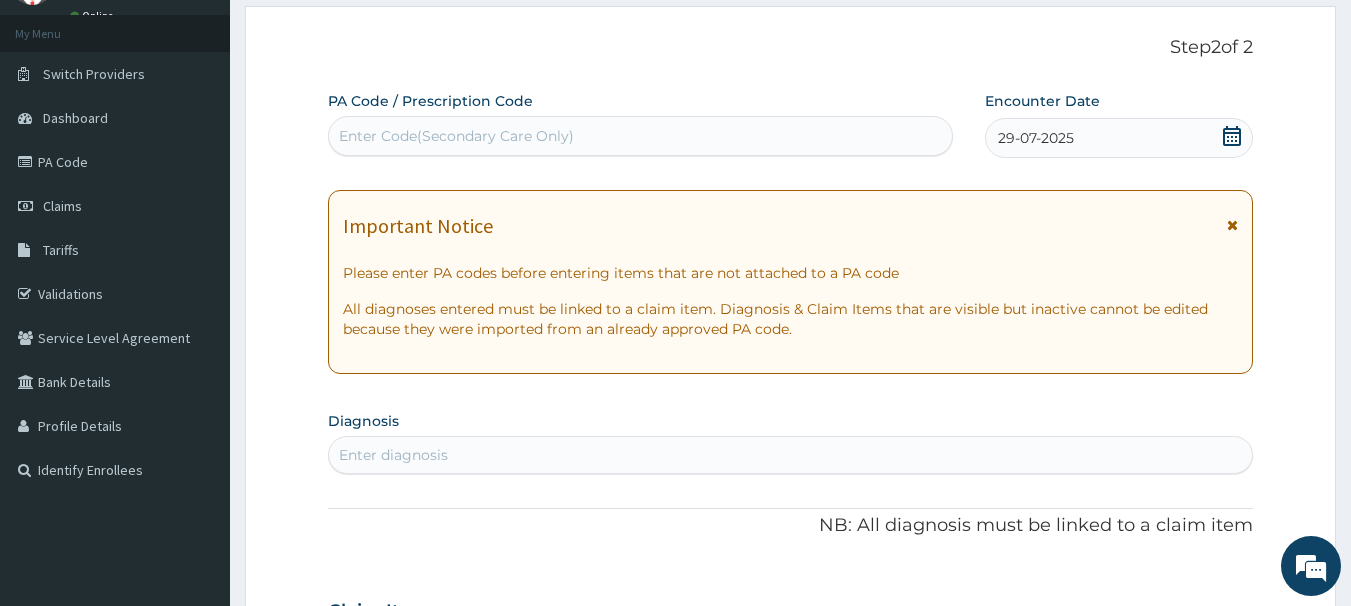 click on "Enter diagnosis" at bounding box center (791, 455) 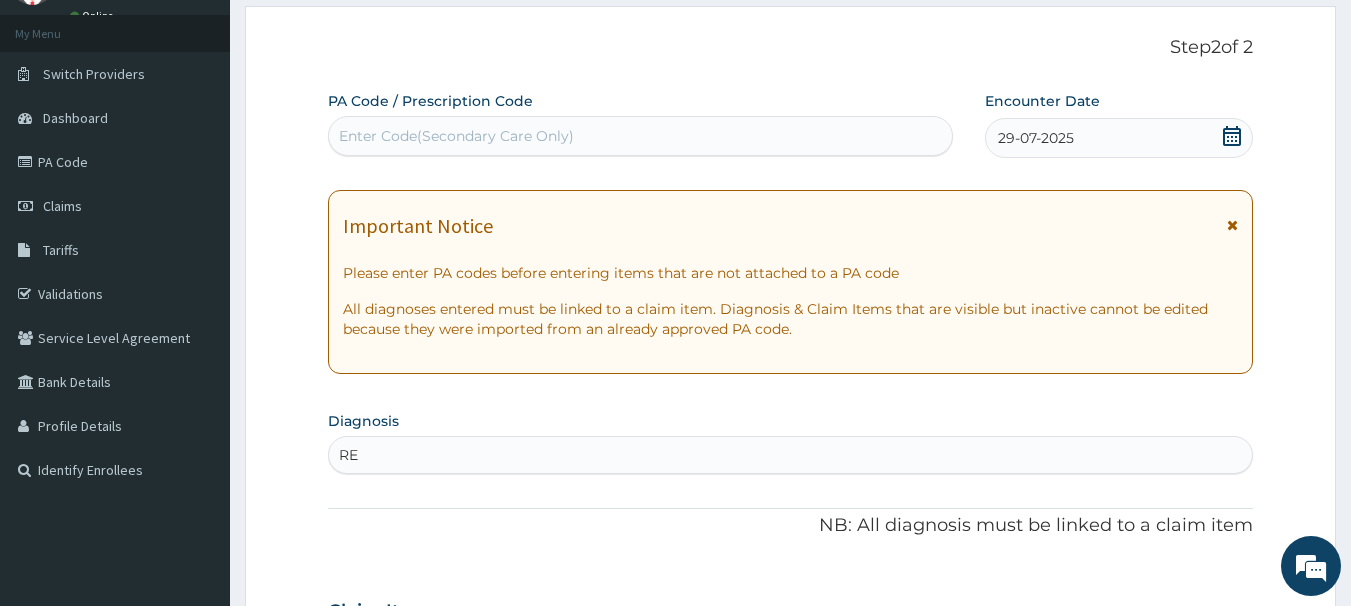 type on "R" 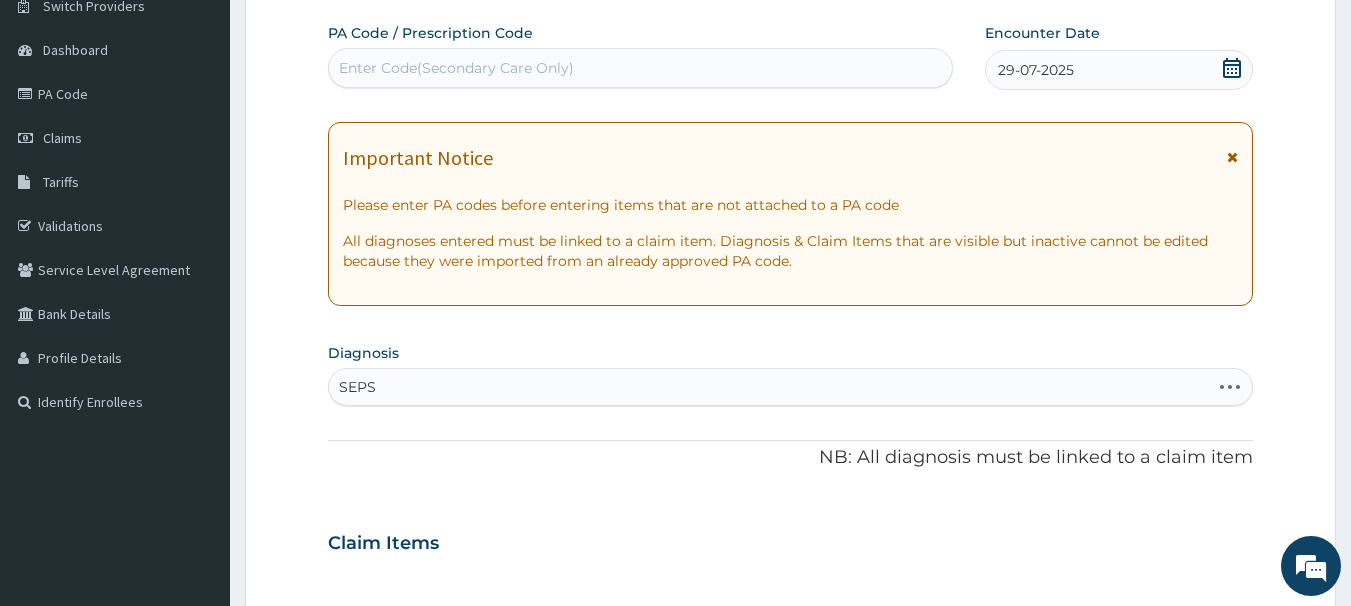 scroll, scrollTop: 200, scrollLeft: 0, axis: vertical 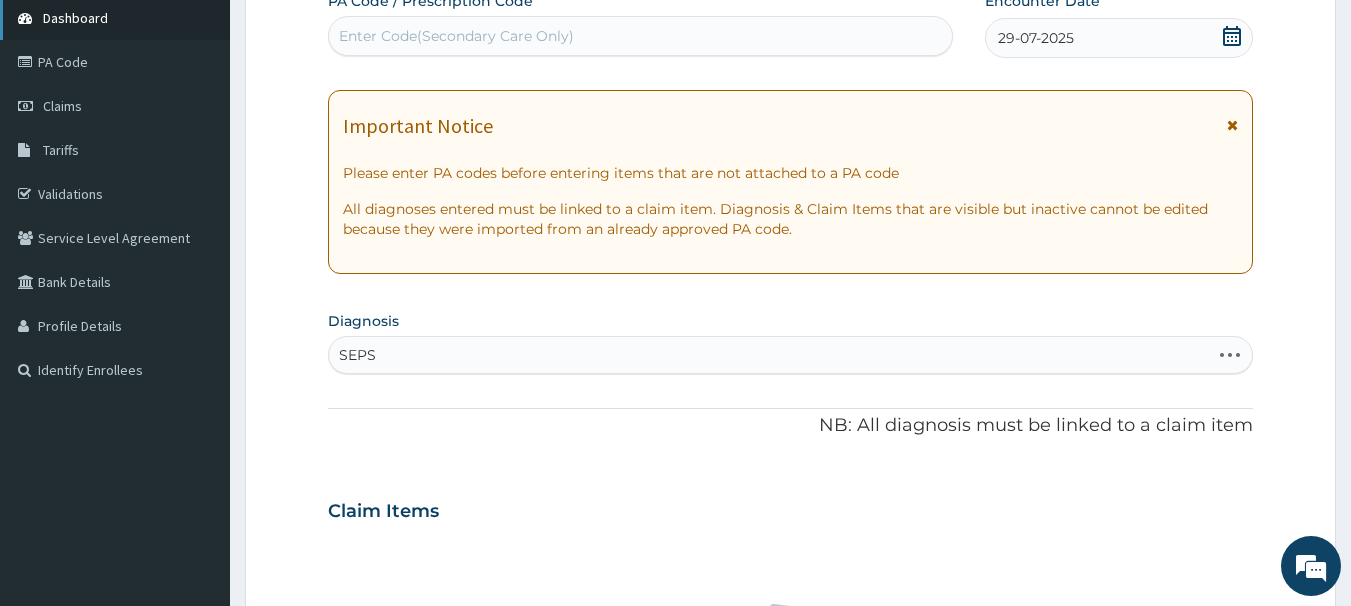 type on "SEPS" 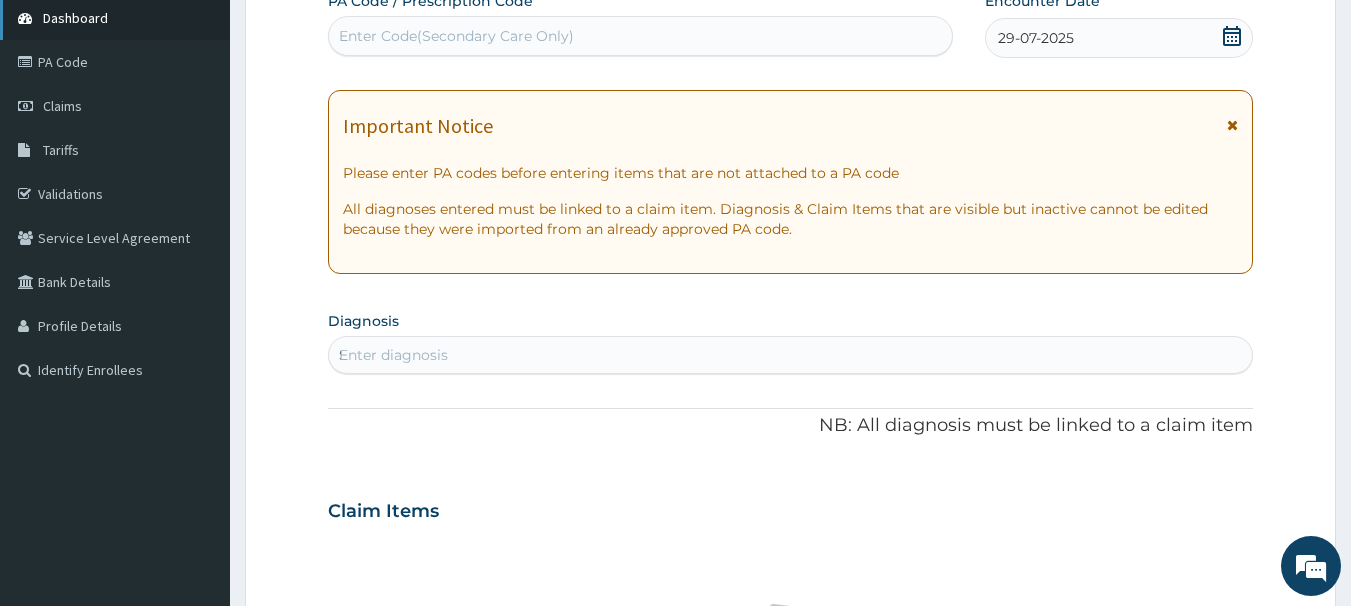 type 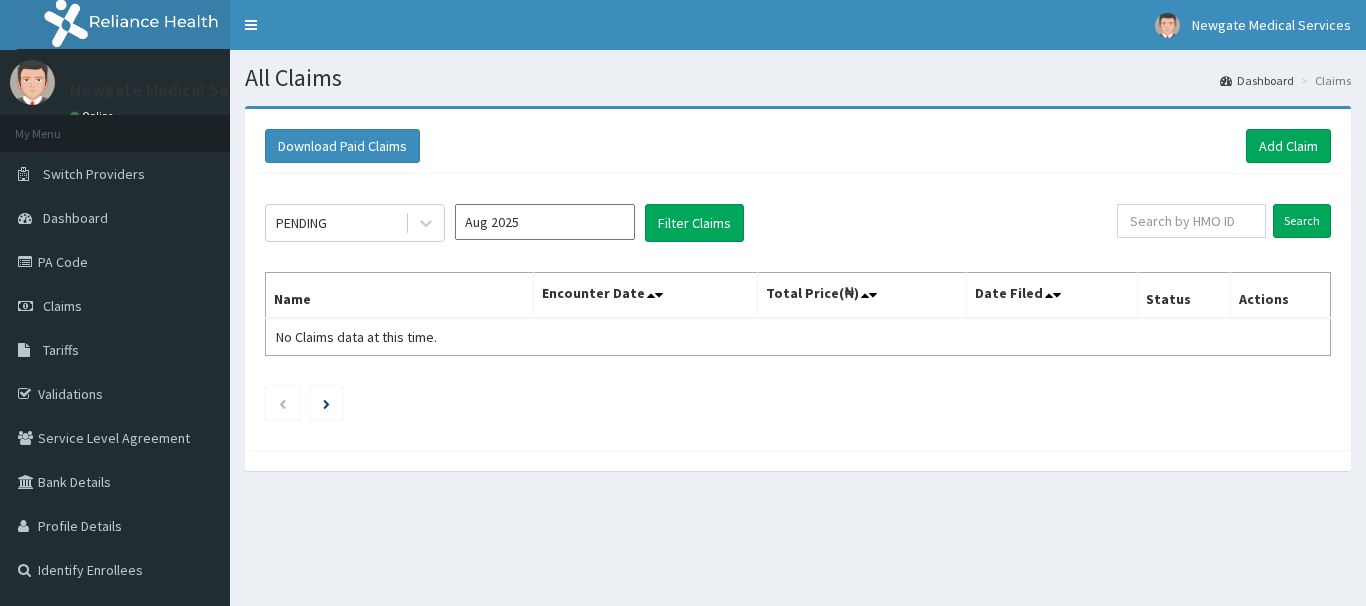 scroll, scrollTop: 0, scrollLeft: 0, axis: both 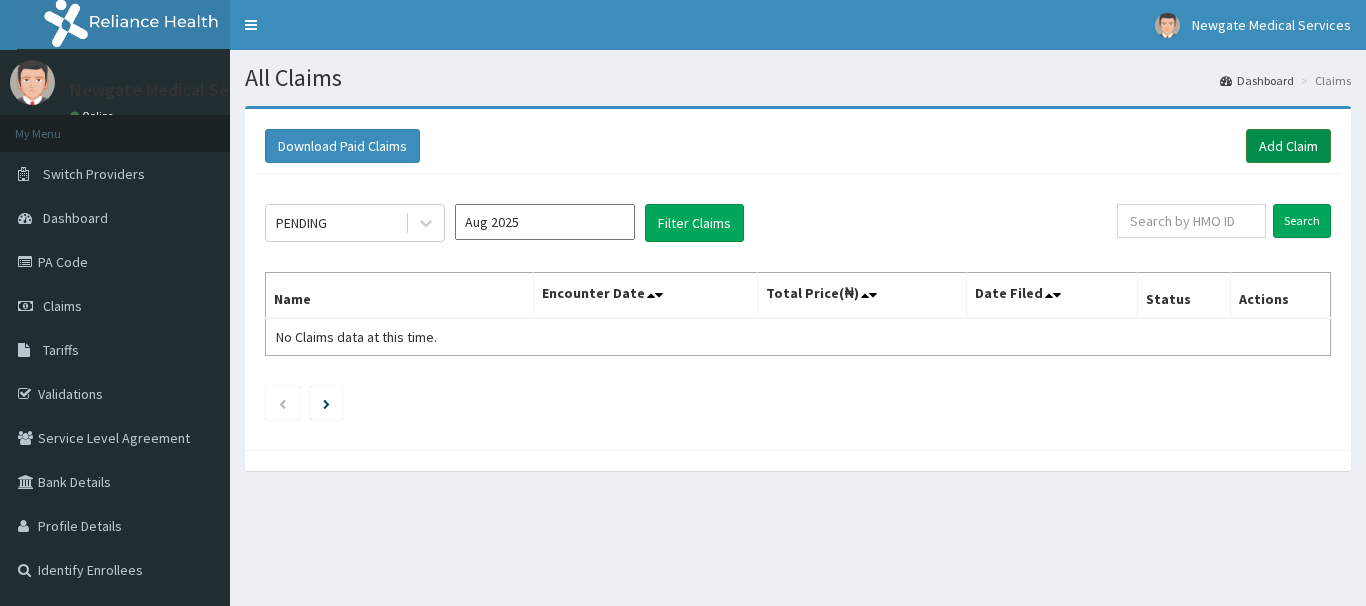 click on "Add Claim" at bounding box center [1288, 146] 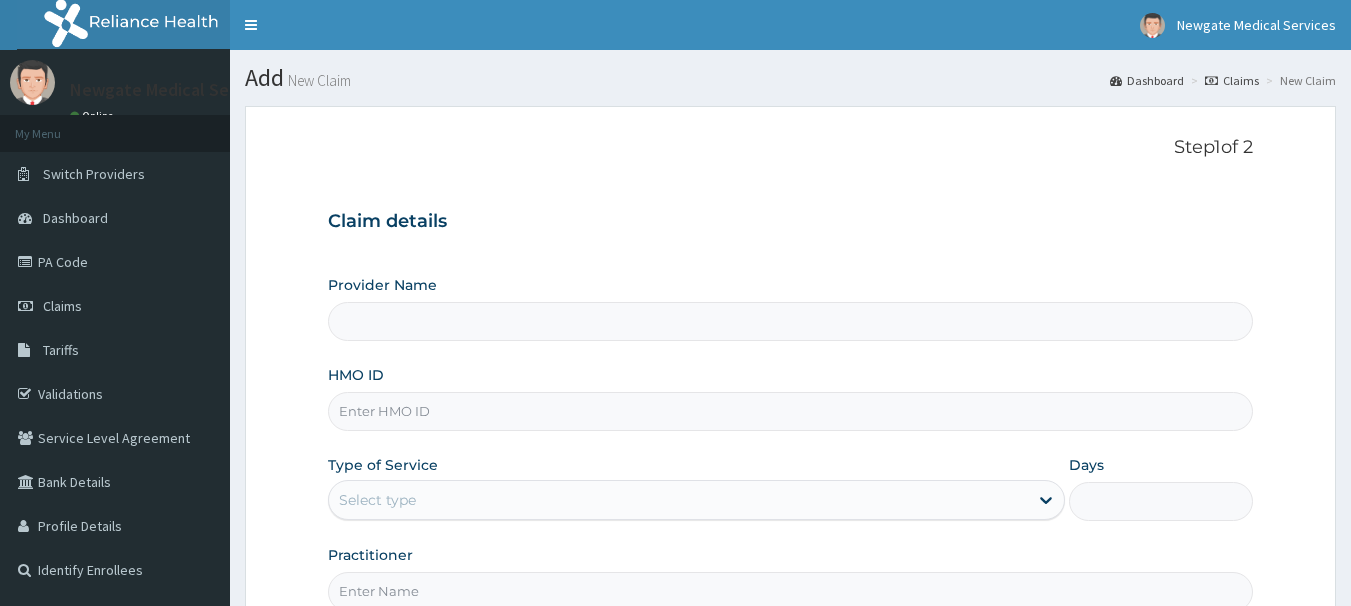 scroll, scrollTop: 0, scrollLeft: 0, axis: both 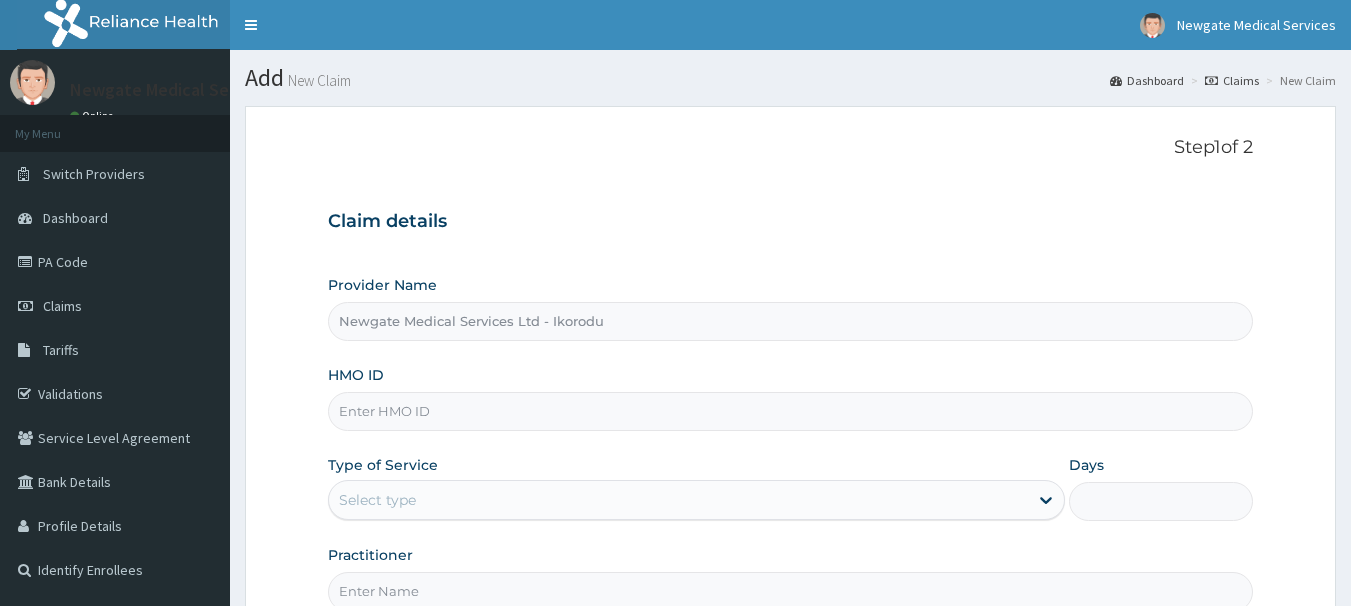 paste on "SLA/10887/A" 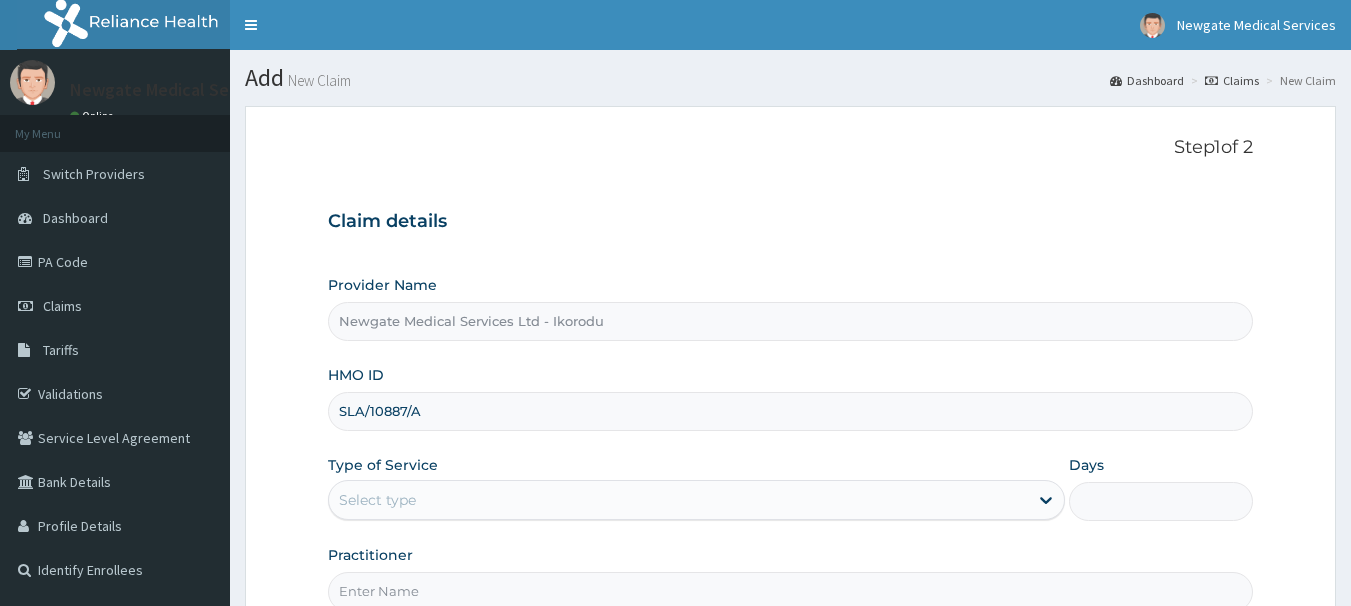 type on "SLA/10887/A" 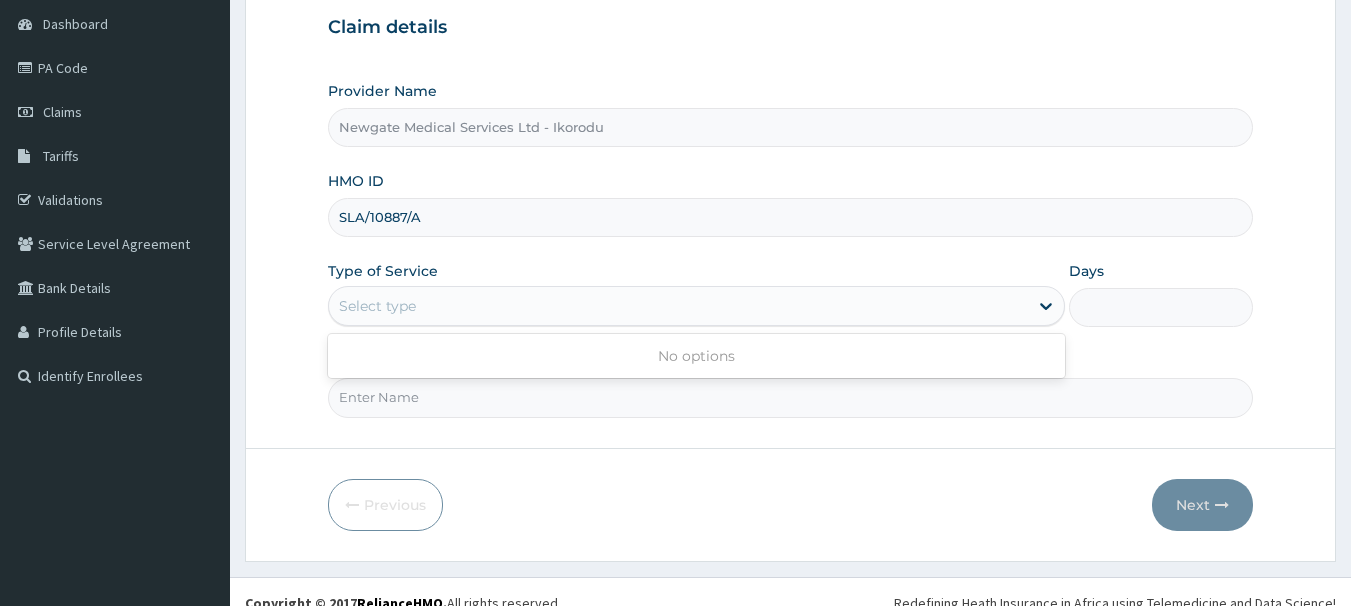 scroll, scrollTop: 200, scrollLeft: 0, axis: vertical 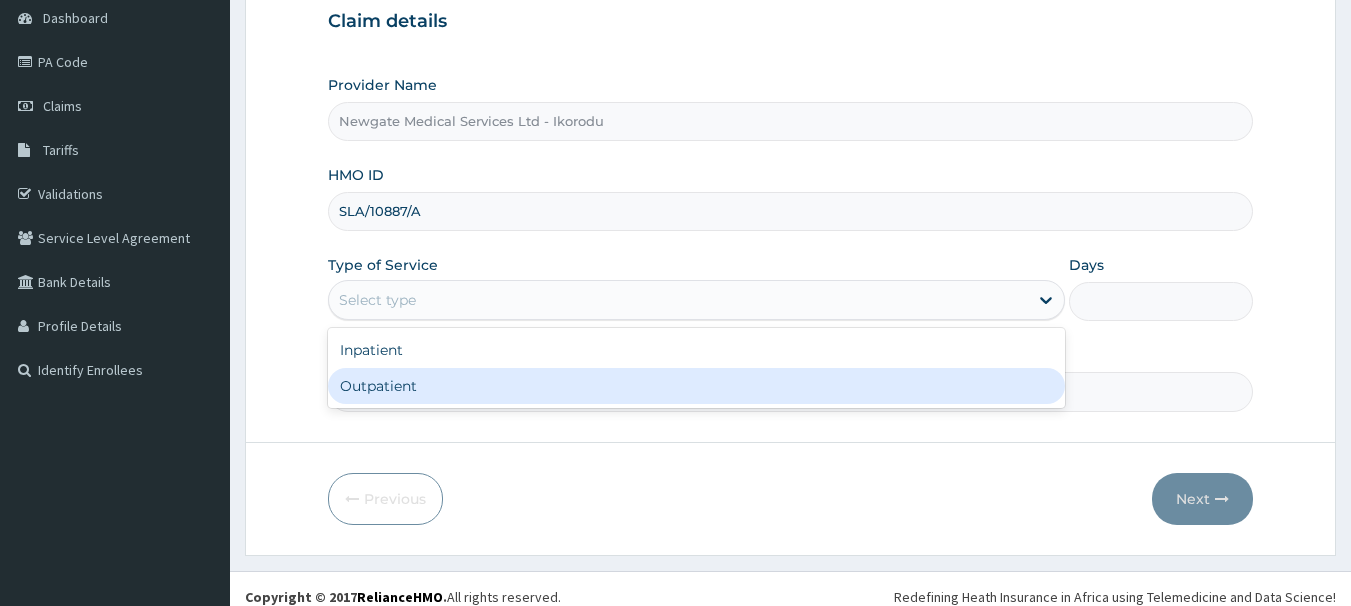 click on "Outpatient" at bounding box center [696, 386] 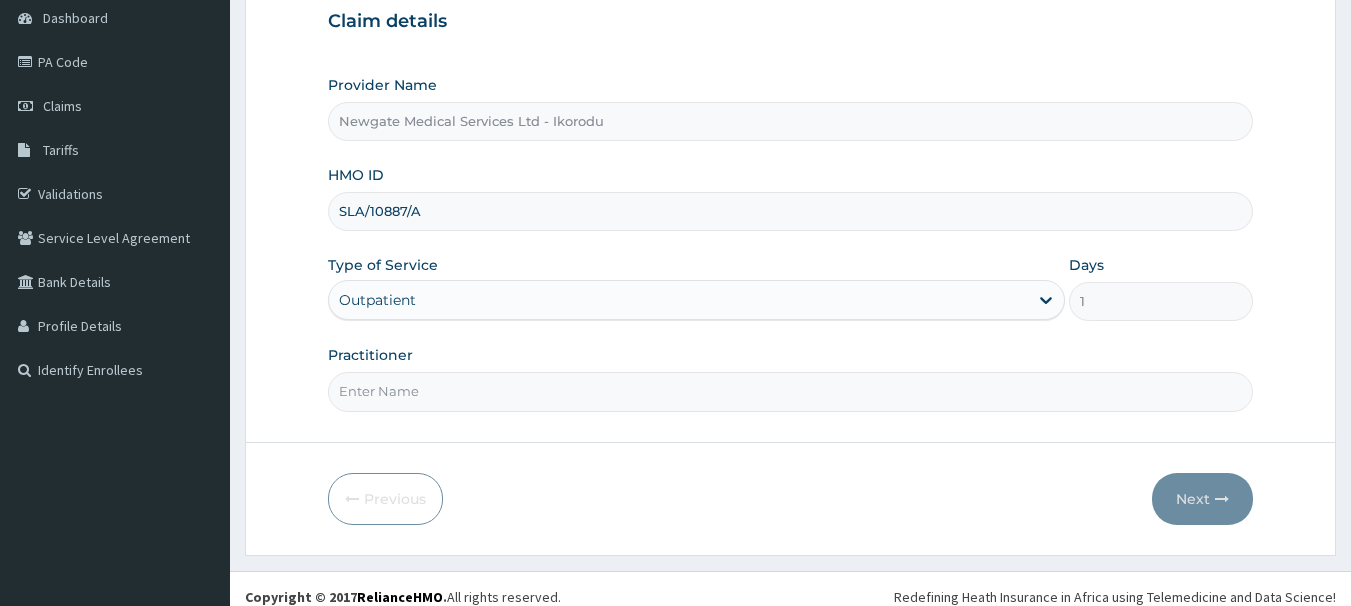click on "Practitioner" at bounding box center [791, 391] 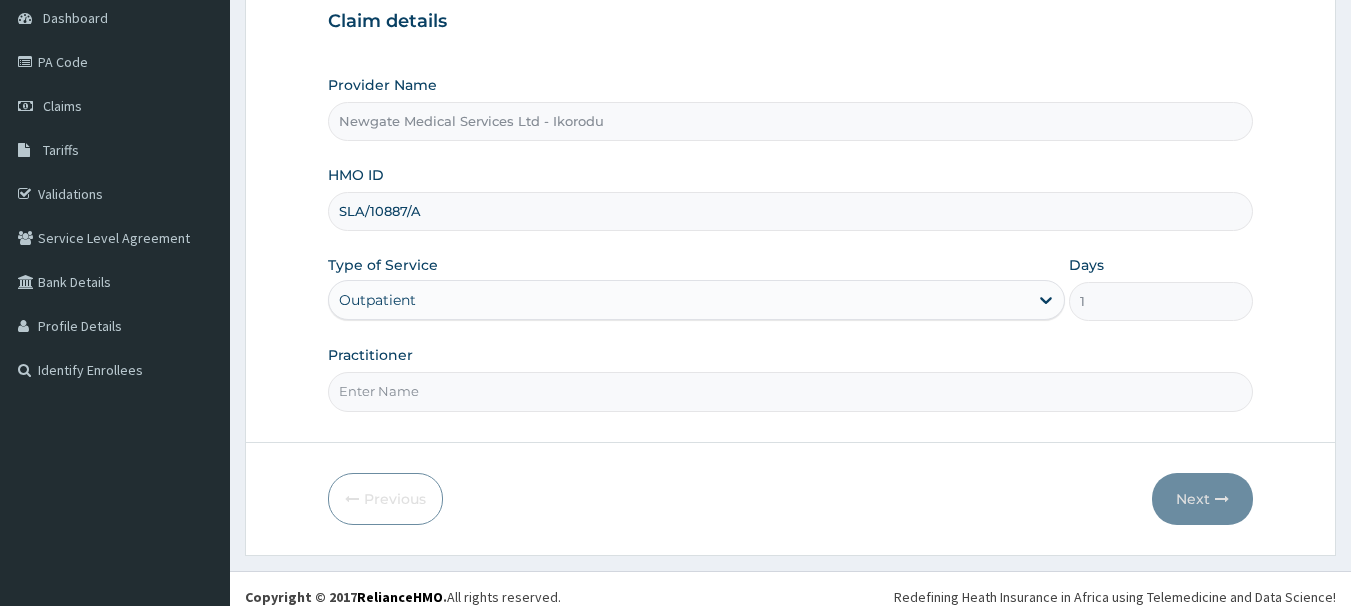 type on "DR AGBENLA" 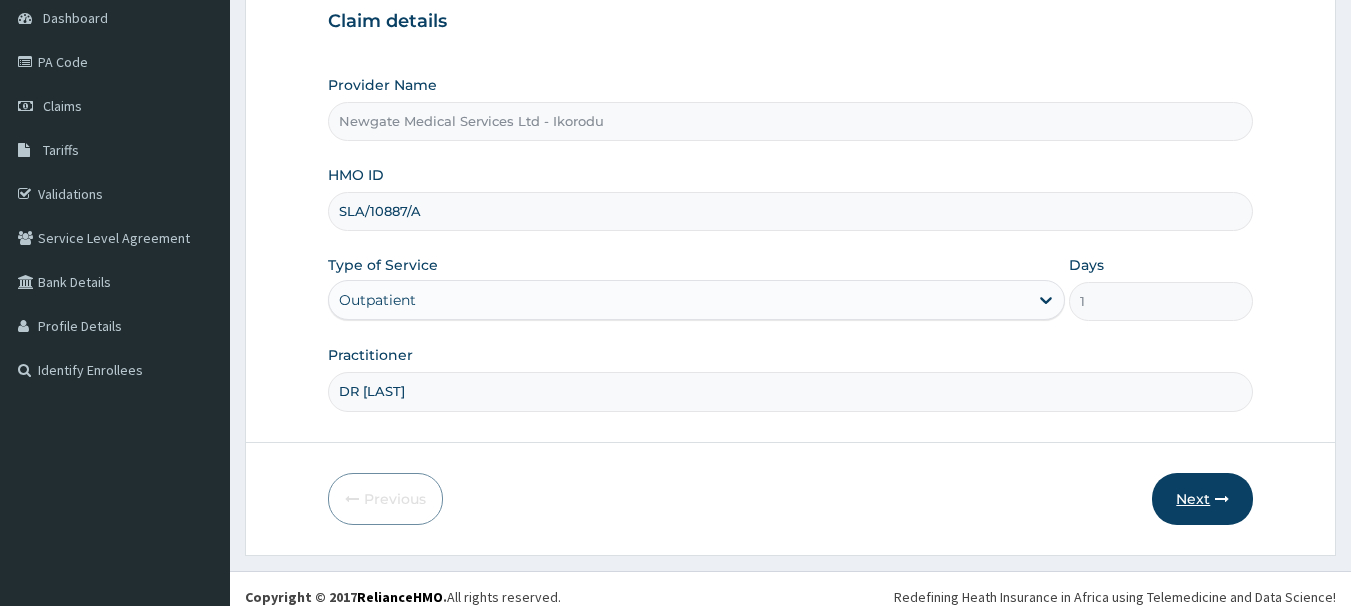 click on "Next" at bounding box center (1202, 499) 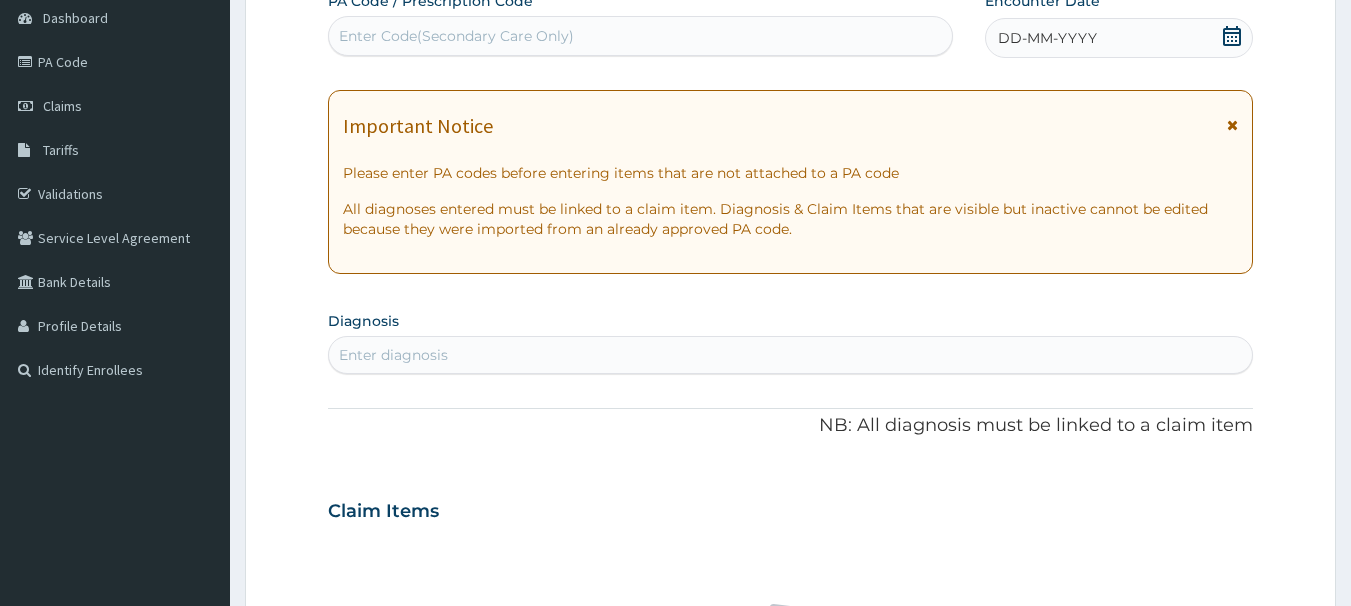 click on "DD-MM-YYYY" at bounding box center (1119, 38) 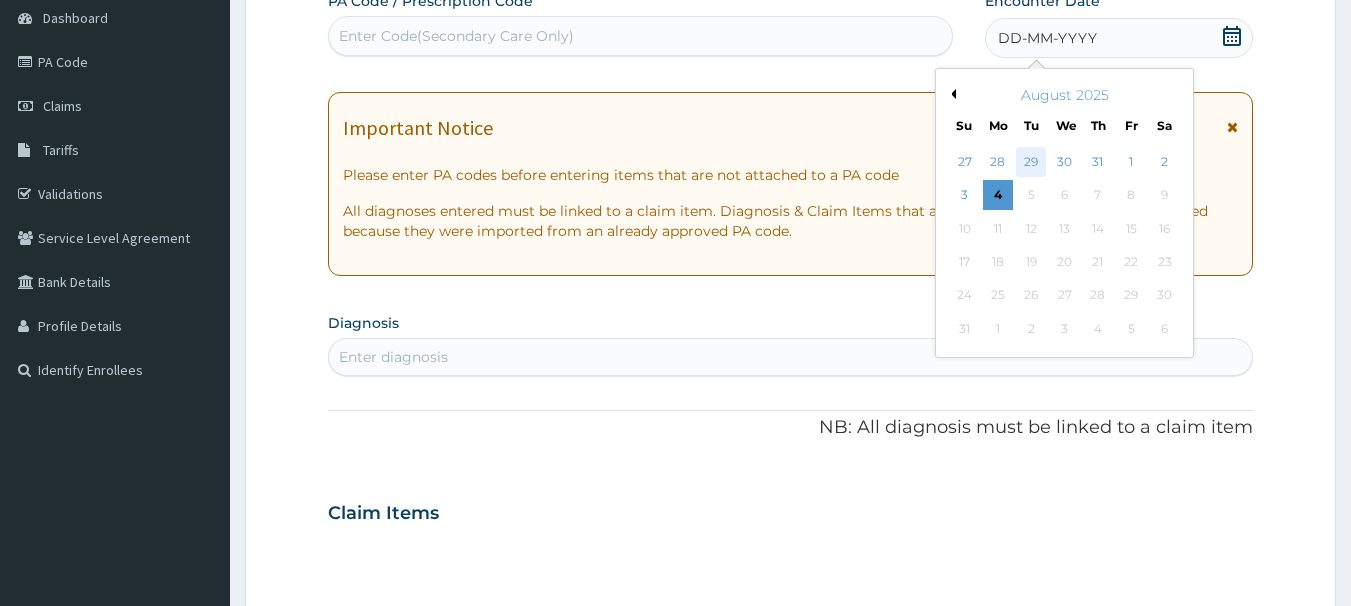 click on "29" at bounding box center (1032, 162) 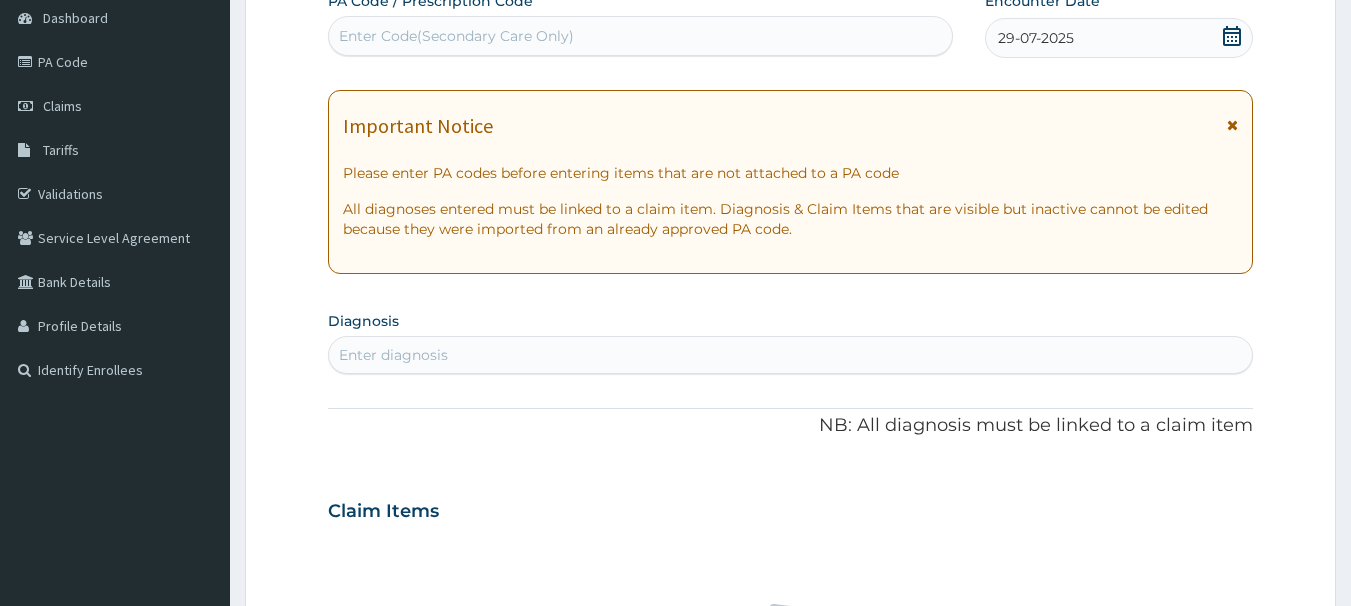 click on "Enter diagnosis" at bounding box center [791, 355] 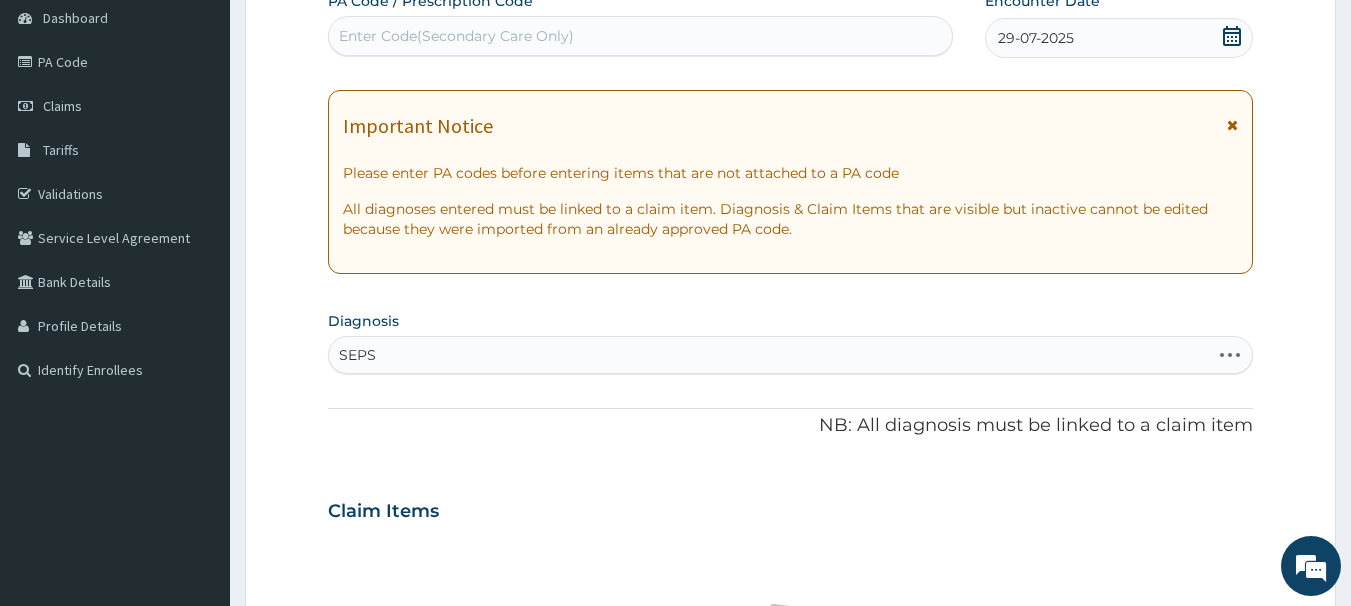 scroll, scrollTop: 0, scrollLeft: 0, axis: both 